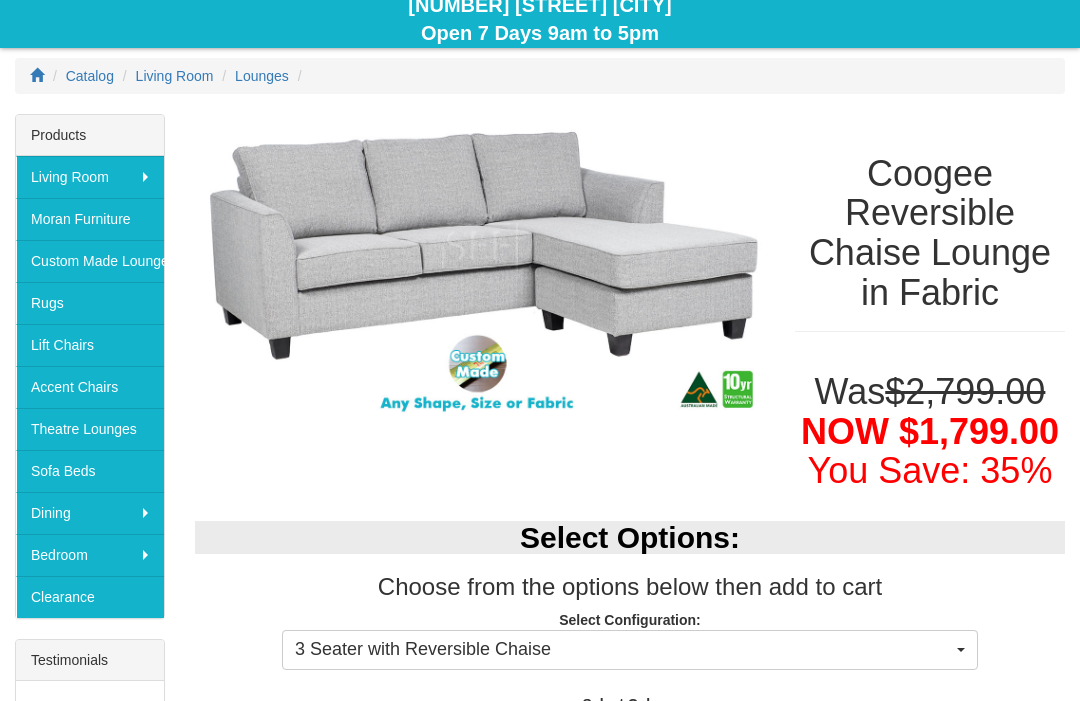 scroll, scrollTop: 229, scrollLeft: 0, axis: vertical 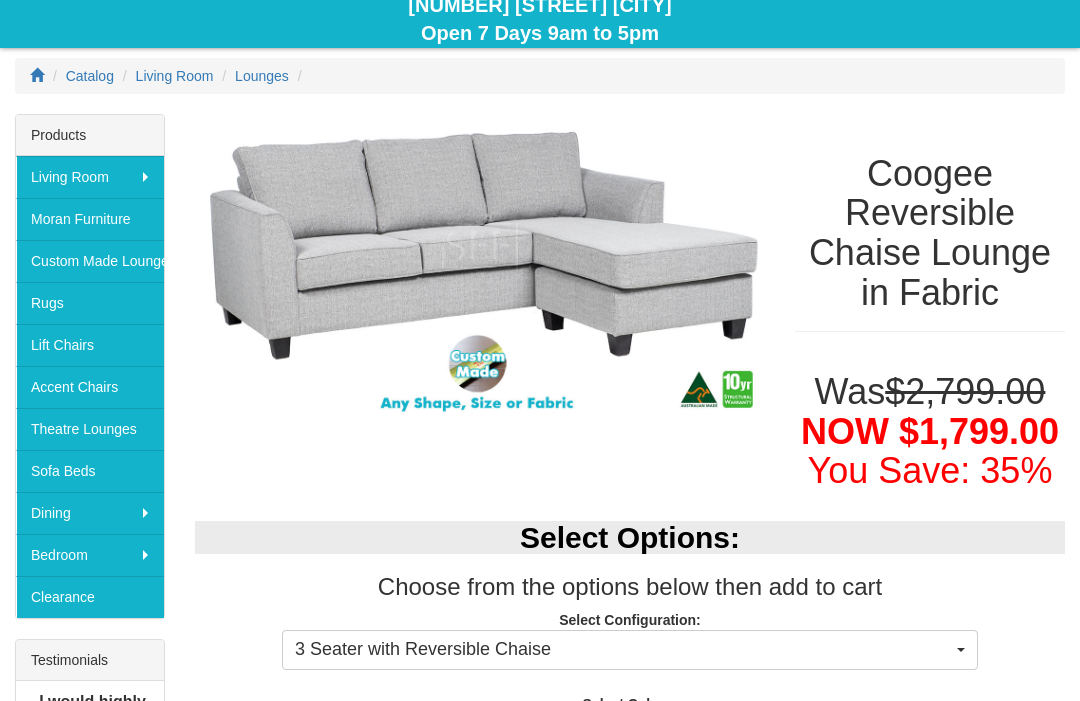 click on "Clearance" at bounding box center [90, 597] 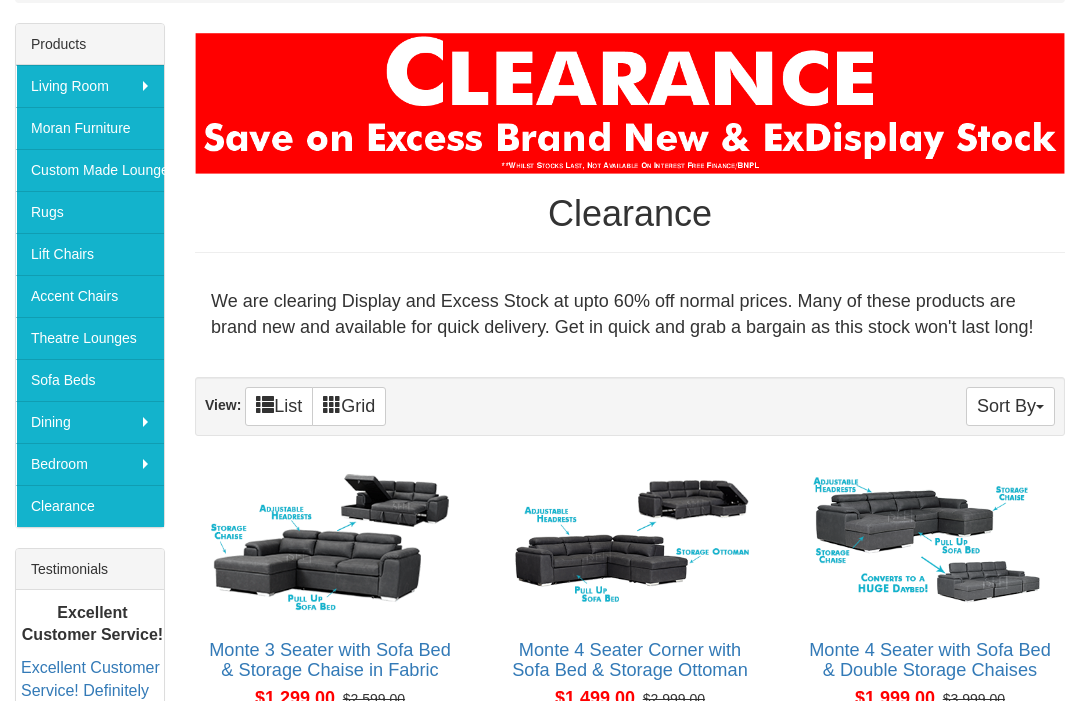 scroll, scrollTop: 319, scrollLeft: 0, axis: vertical 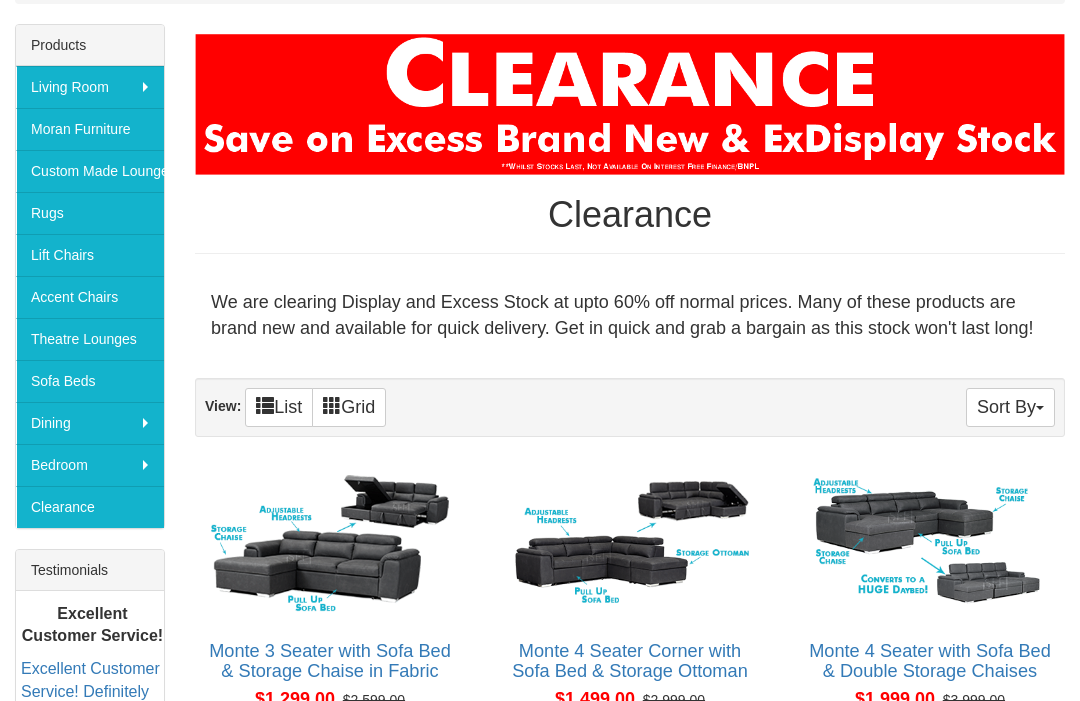 click on "Custom Made Lounges" at bounding box center (90, 171) 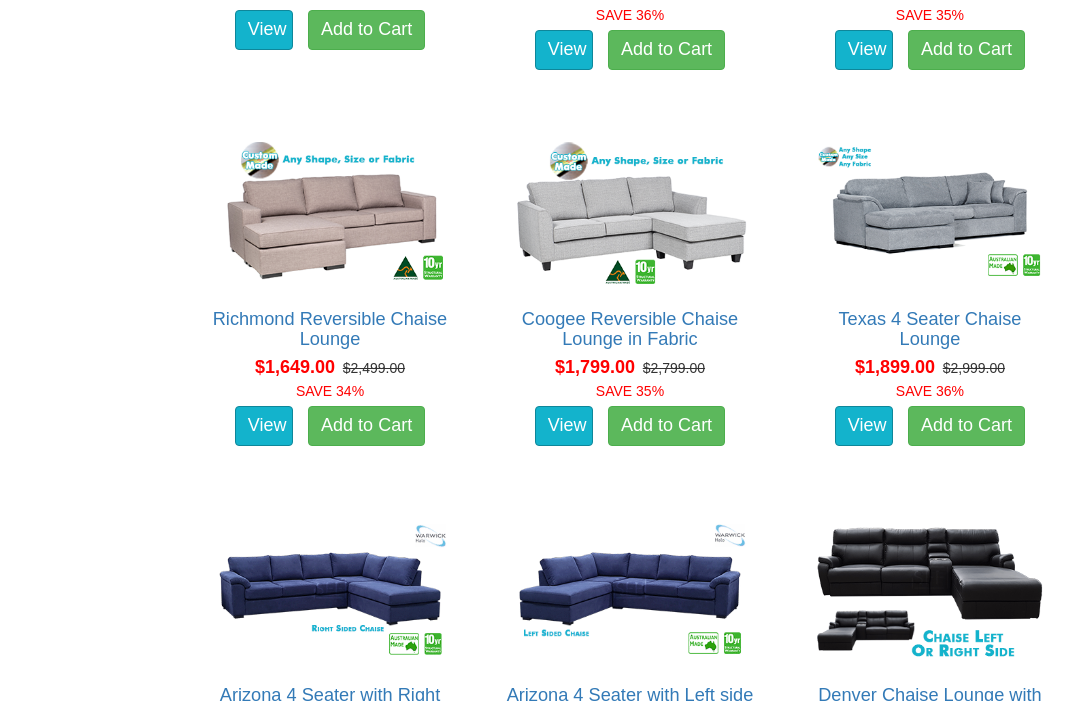 scroll, scrollTop: 1452, scrollLeft: 0, axis: vertical 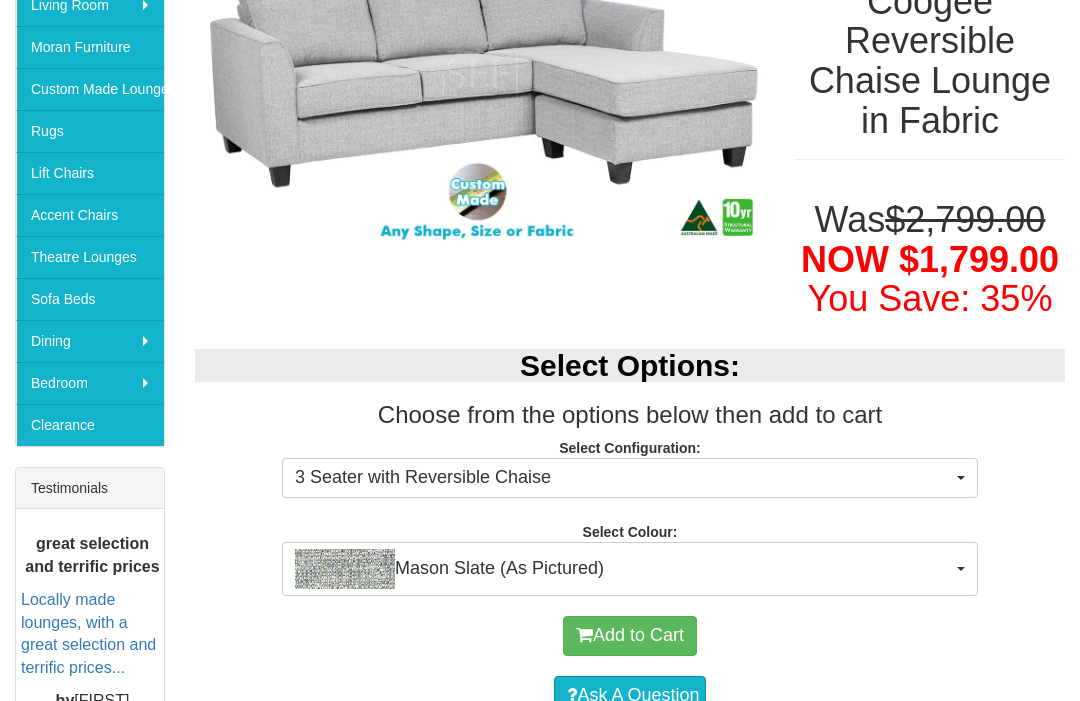 click on "3 Seater with Reversible Chaise" at bounding box center [630, 478] 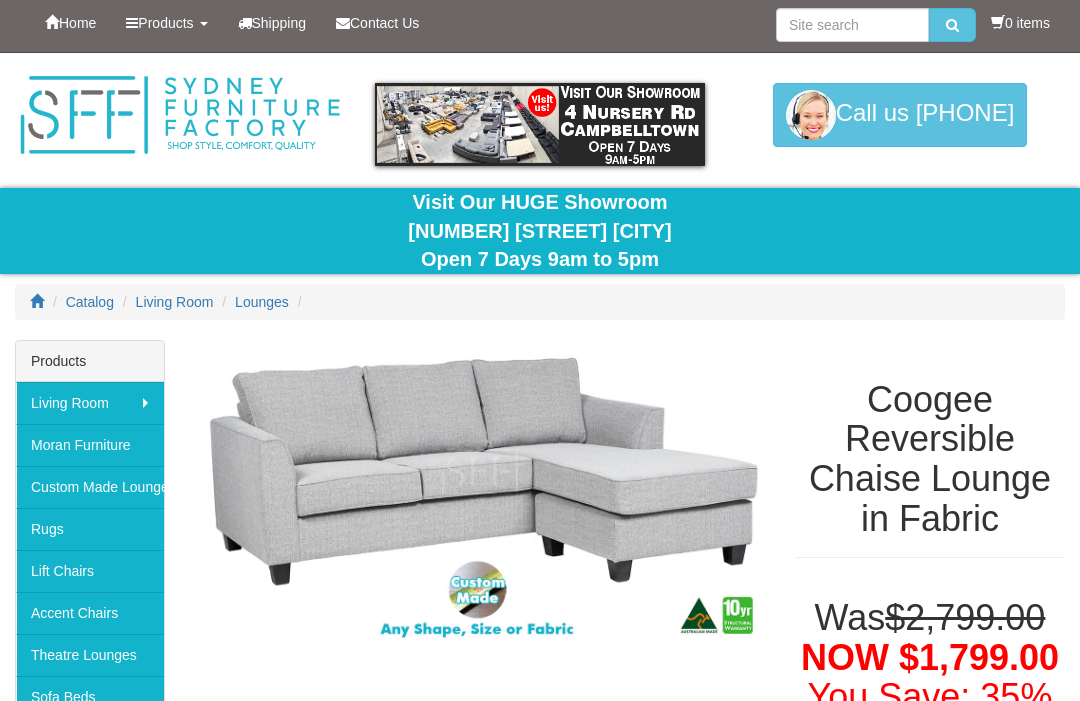 scroll, scrollTop: 0, scrollLeft: 0, axis: both 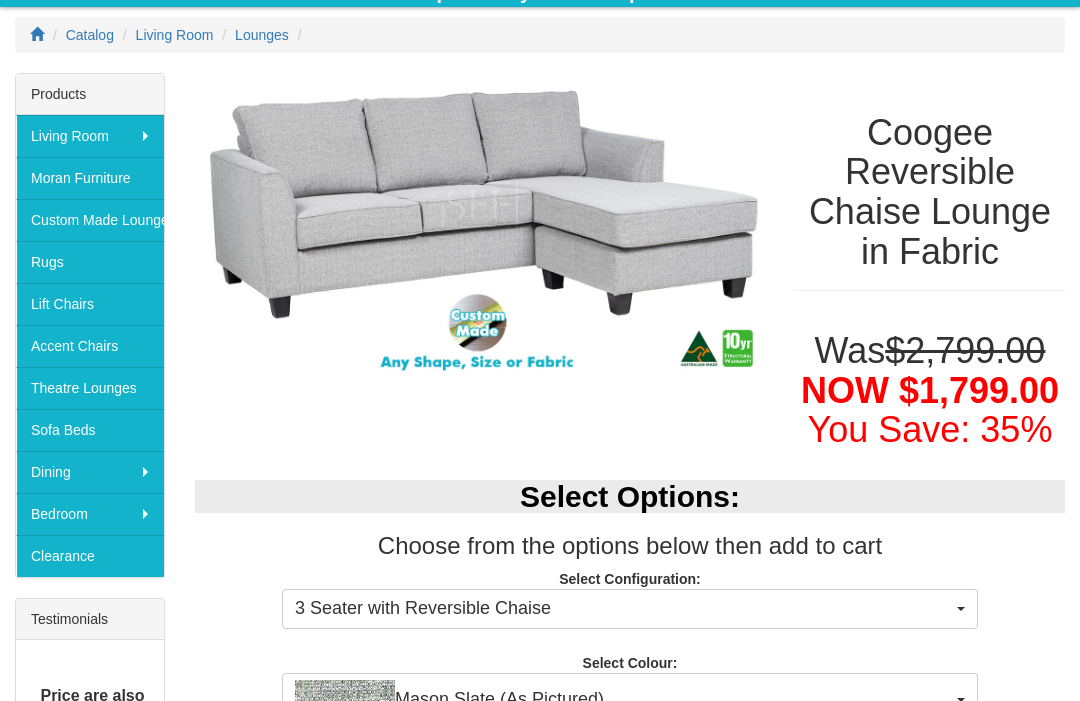 click on "Rugs" at bounding box center [90, 262] 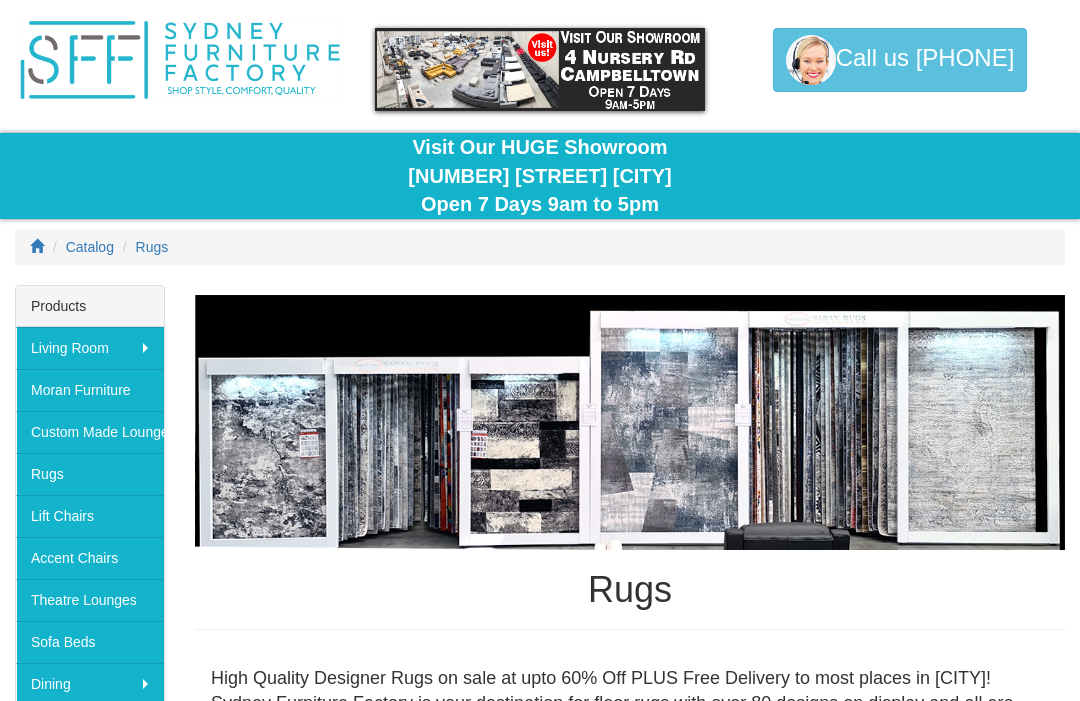 scroll, scrollTop: 0, scrollLeft: 0, axis: both 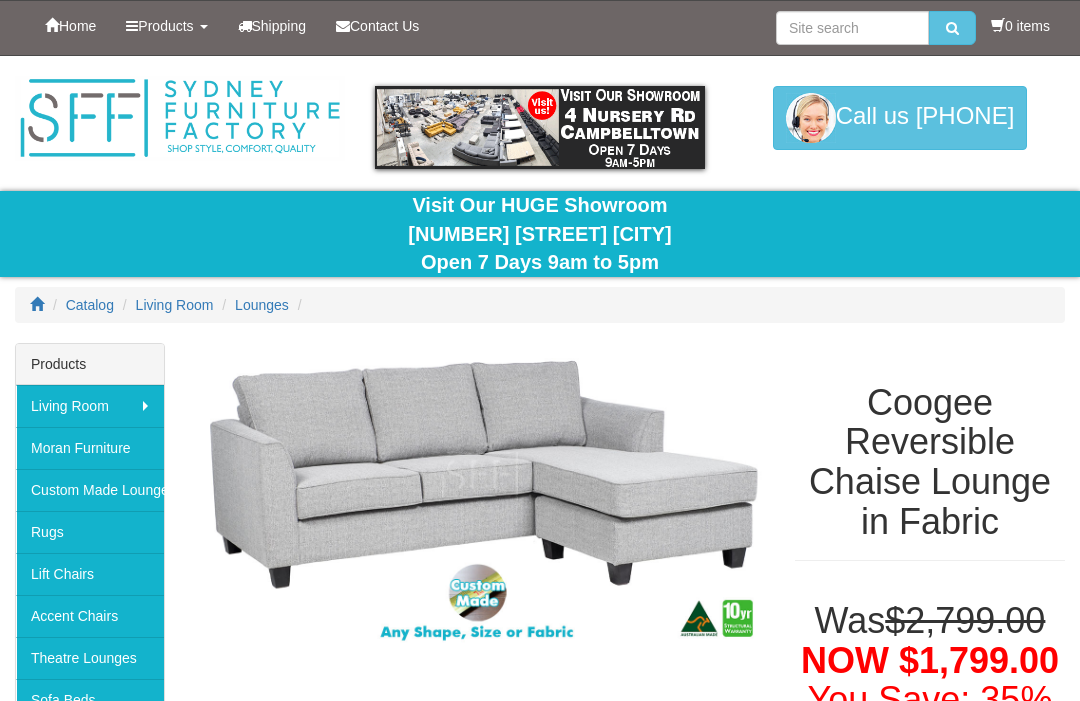 click on "Shipping" at bounding box center [279, 26] 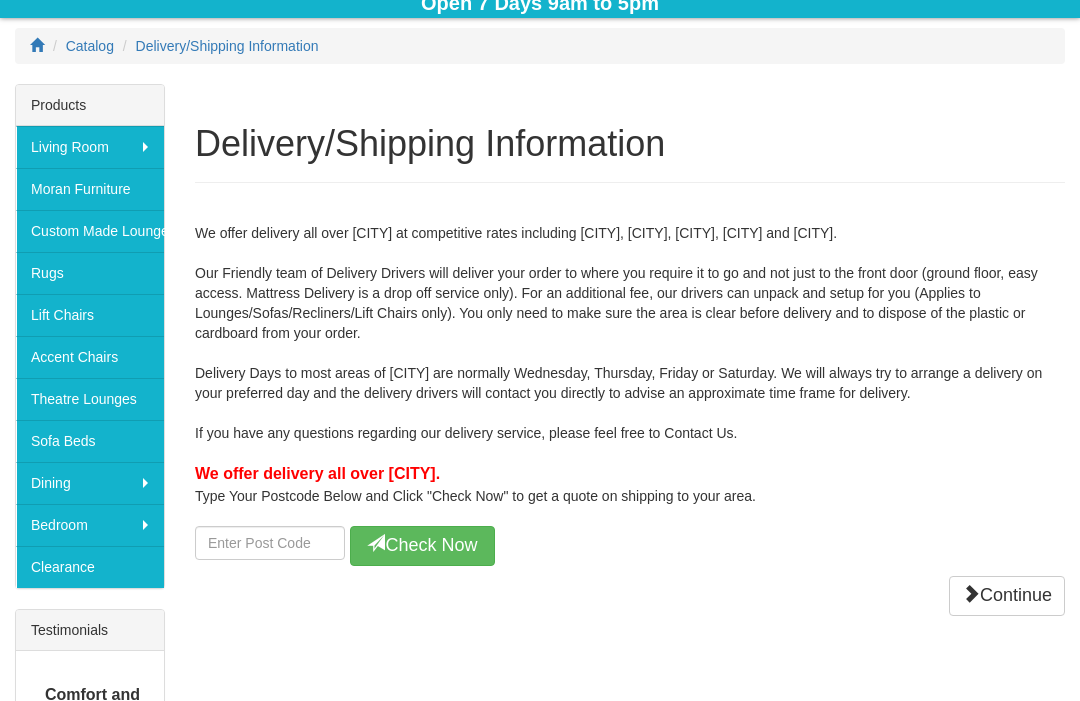 scroll, scrollTop: 260, scrollLeft: 0, axis: vertical 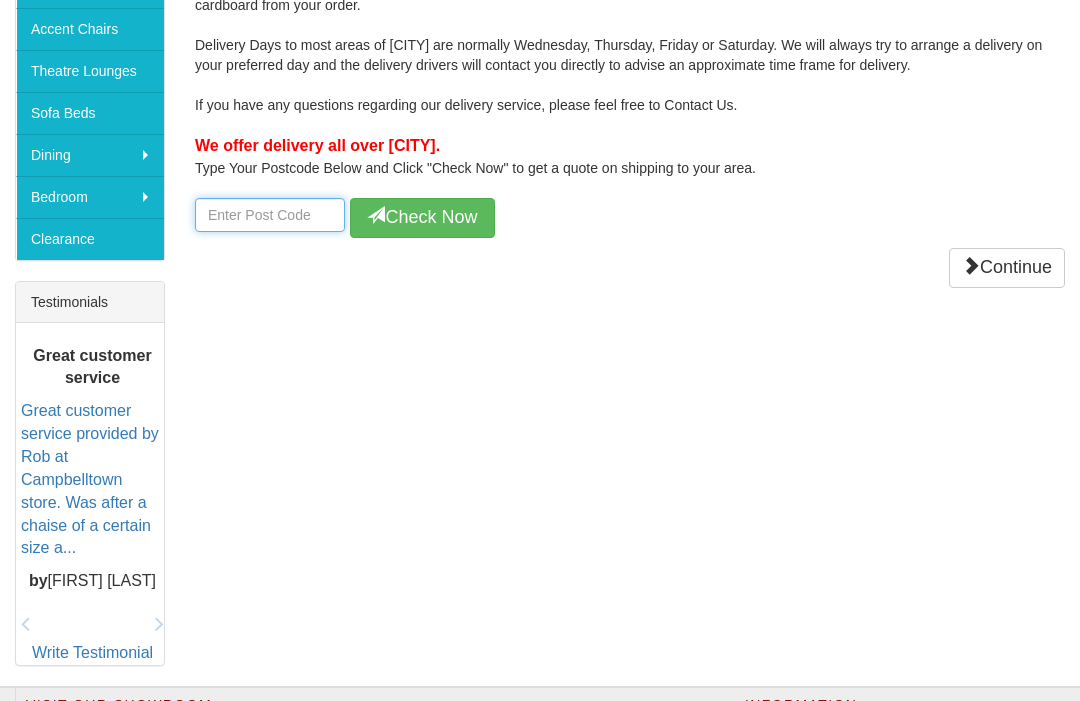 click at bounding box center [270, 215] 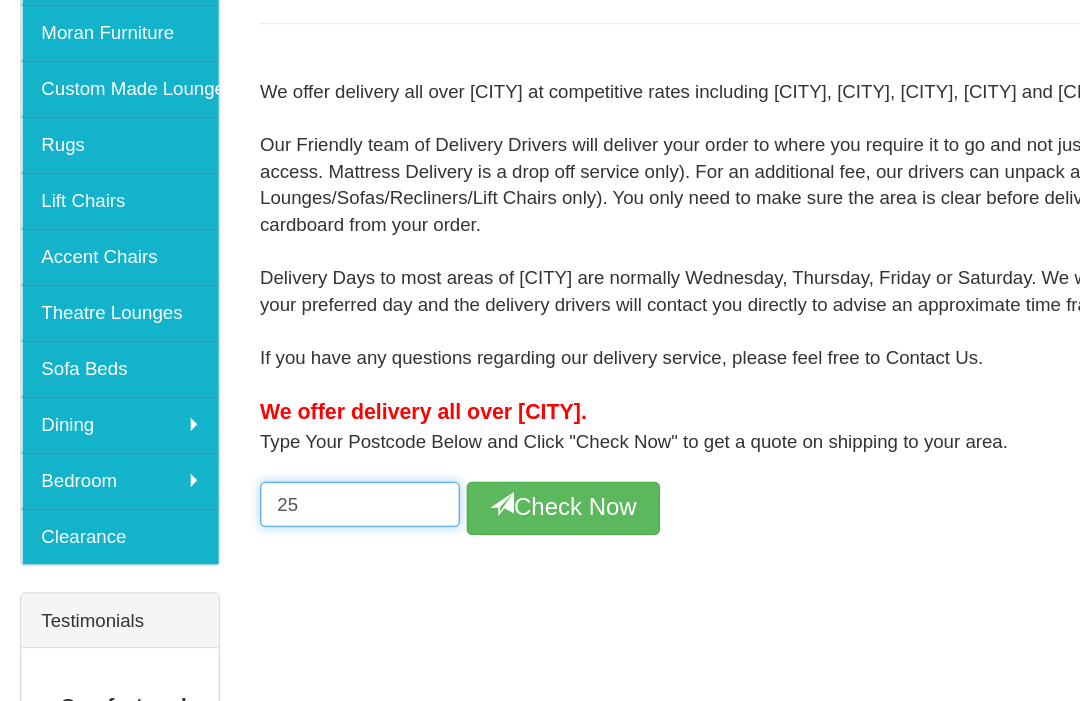 scroll, scrollTop: 357, scrollLeft: 0, axis: vertical 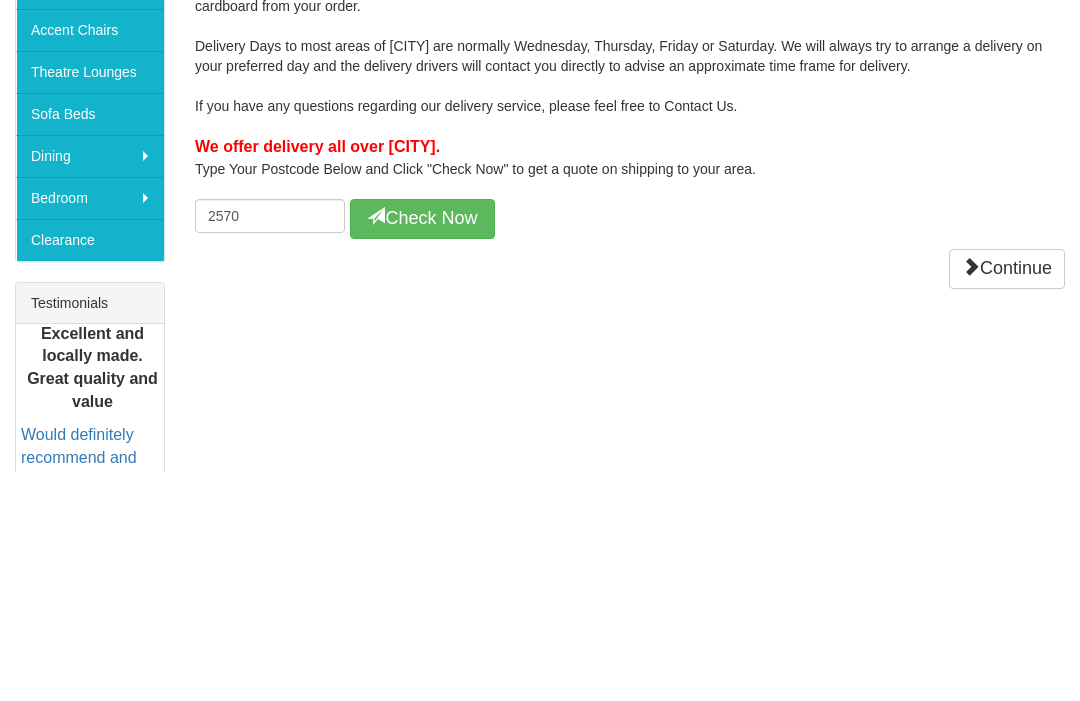 click on "Check Now" at bounding box center [422, 448] 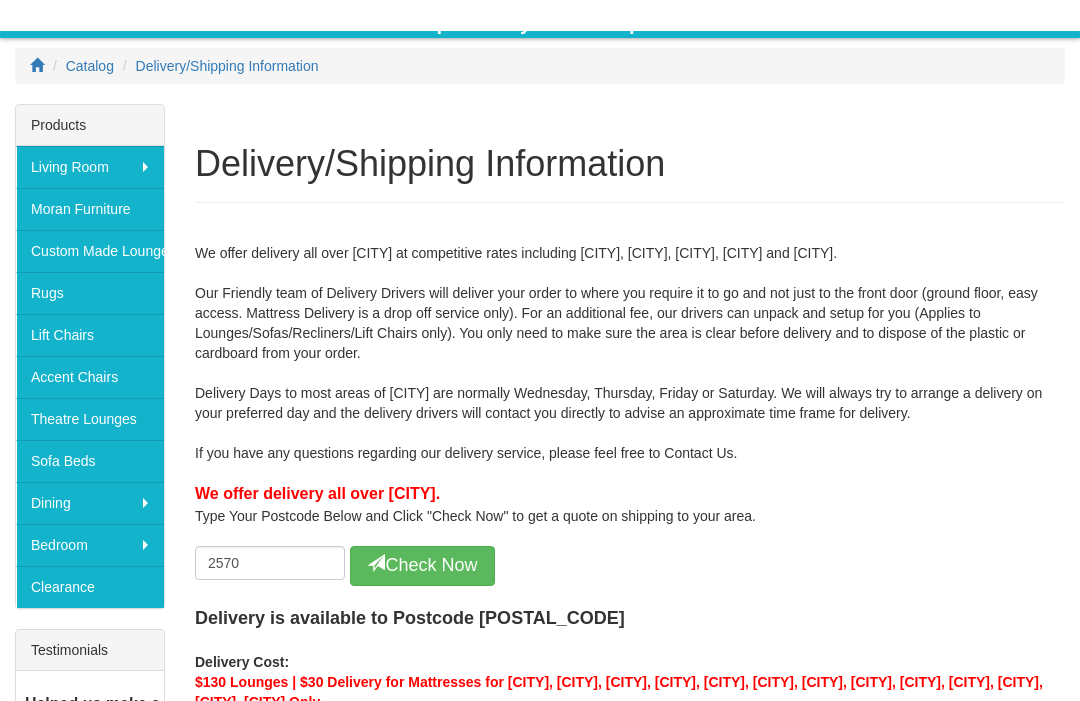 scroll, scrollTop: 239, scrollLeft: 0, axis: vertical 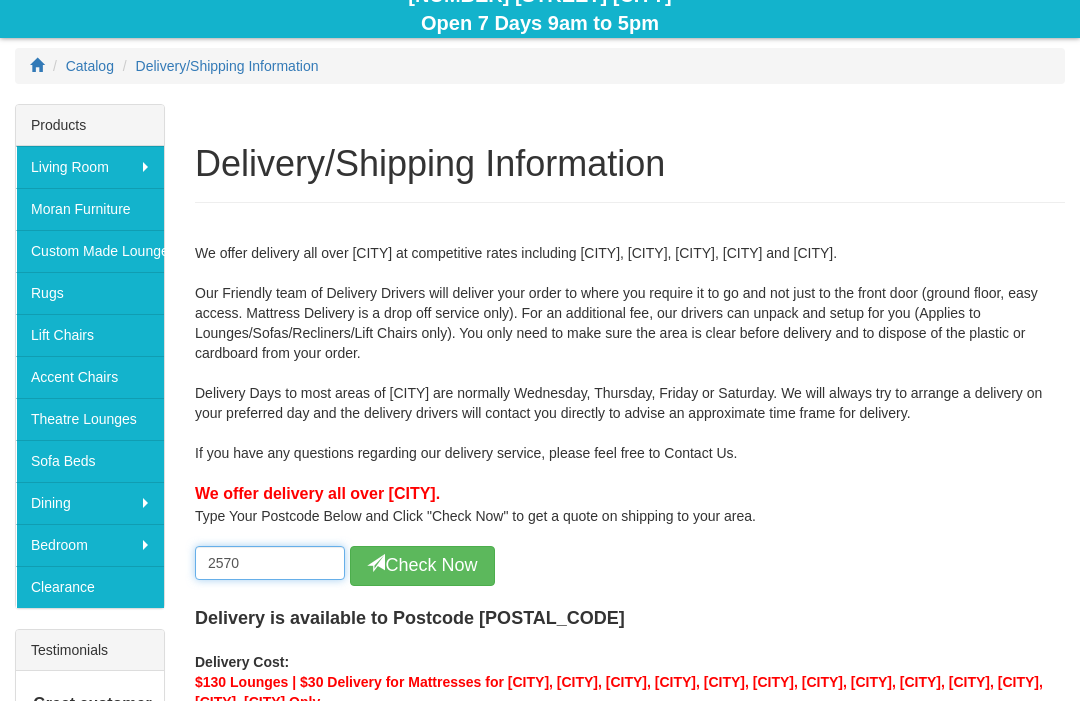 click on "2570" at bounding box center [270, 563] 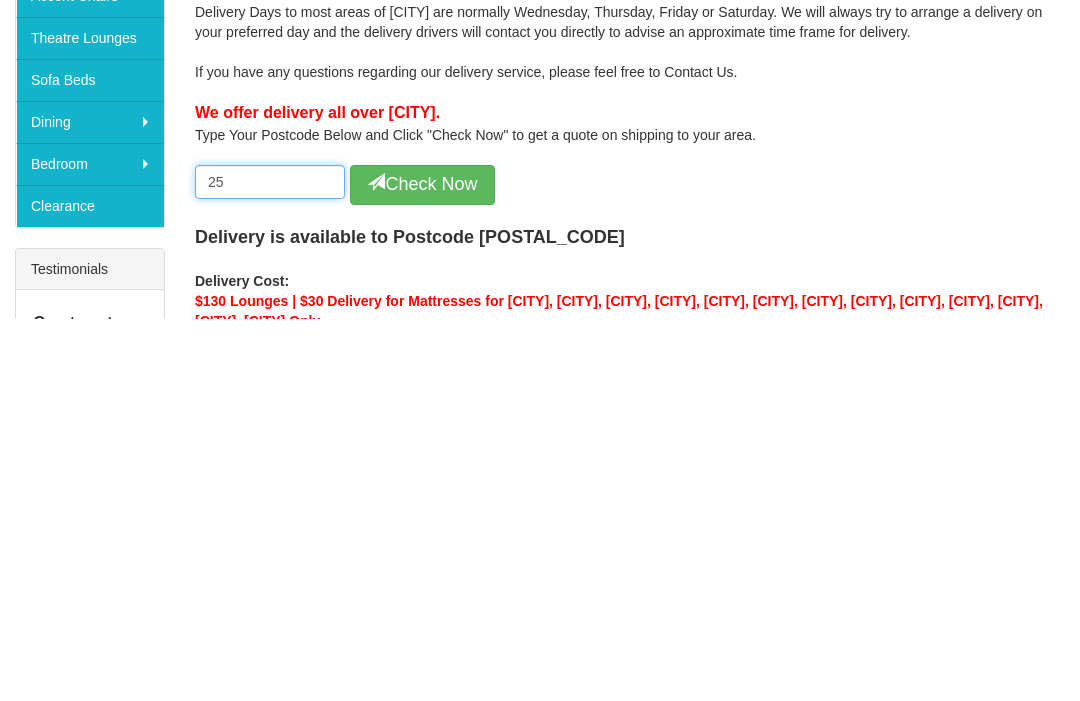 type on "2" 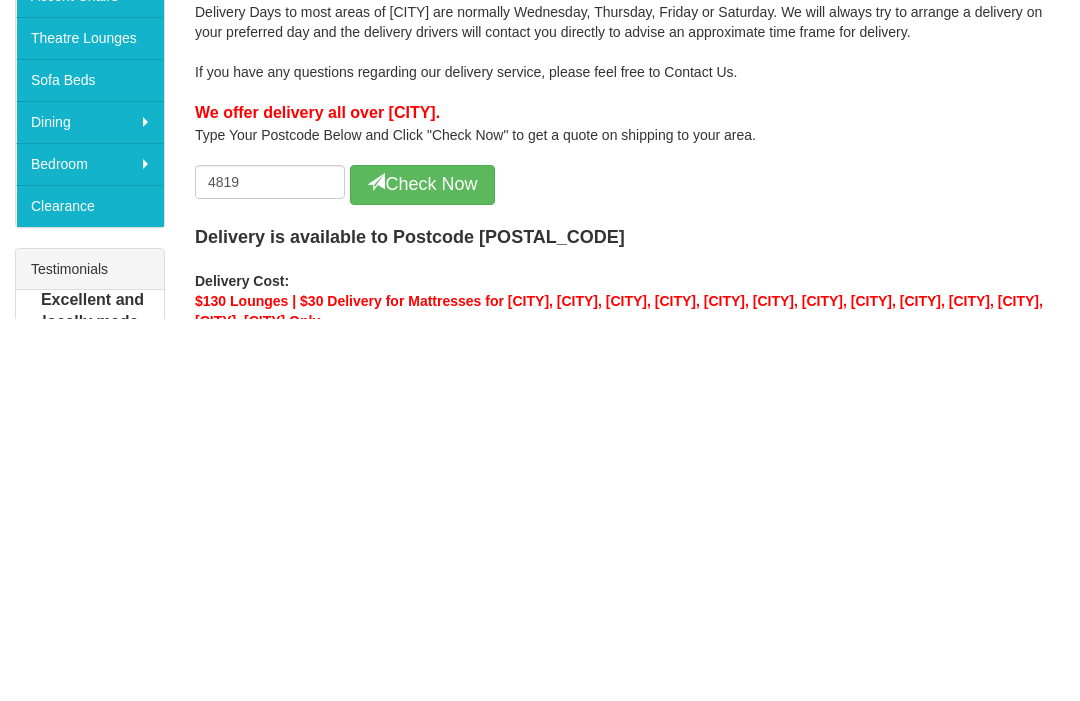 click on "Check Now" at bounding box center (422, 567) 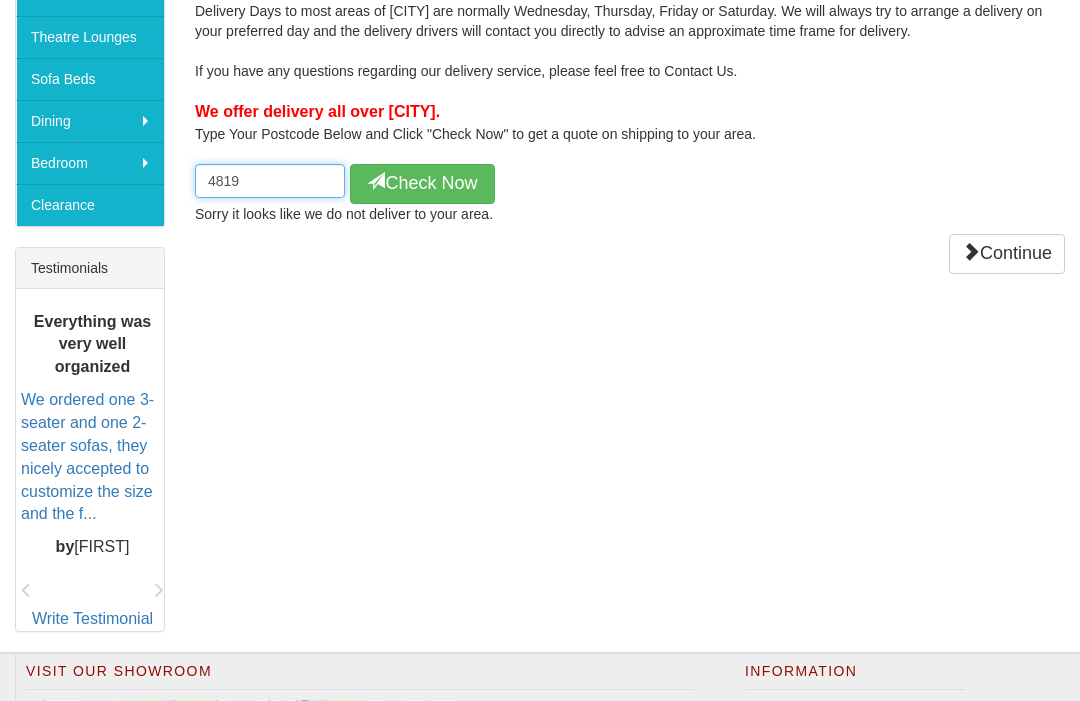 click on "4819" at bounding box center (270, 181) 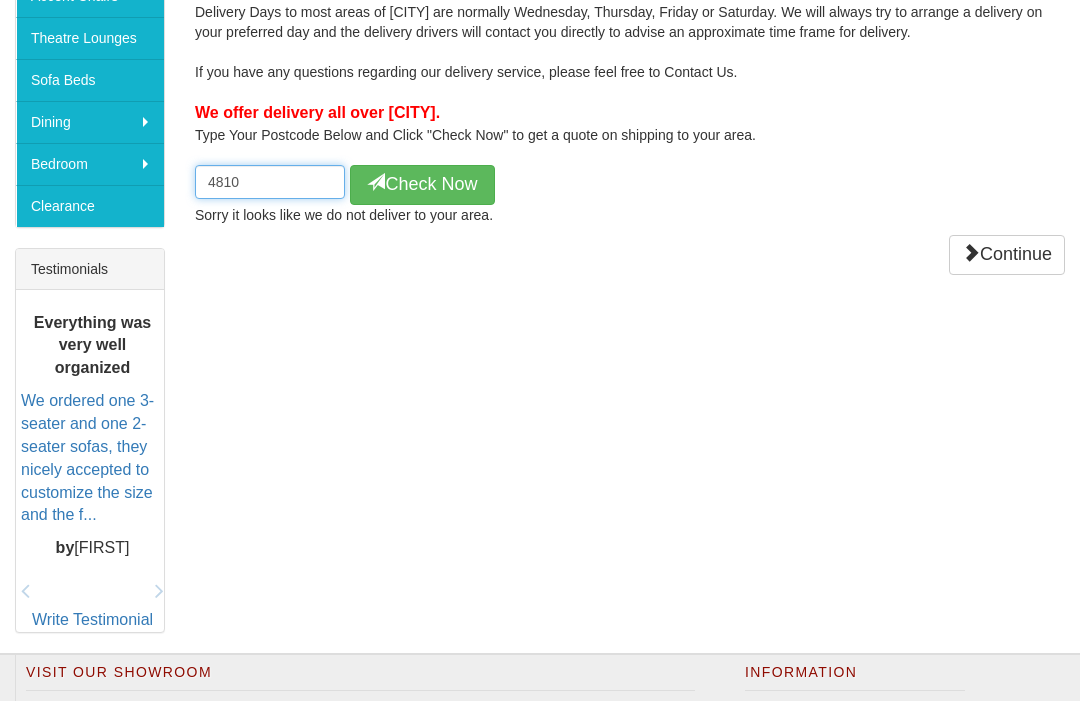 type on "4810" 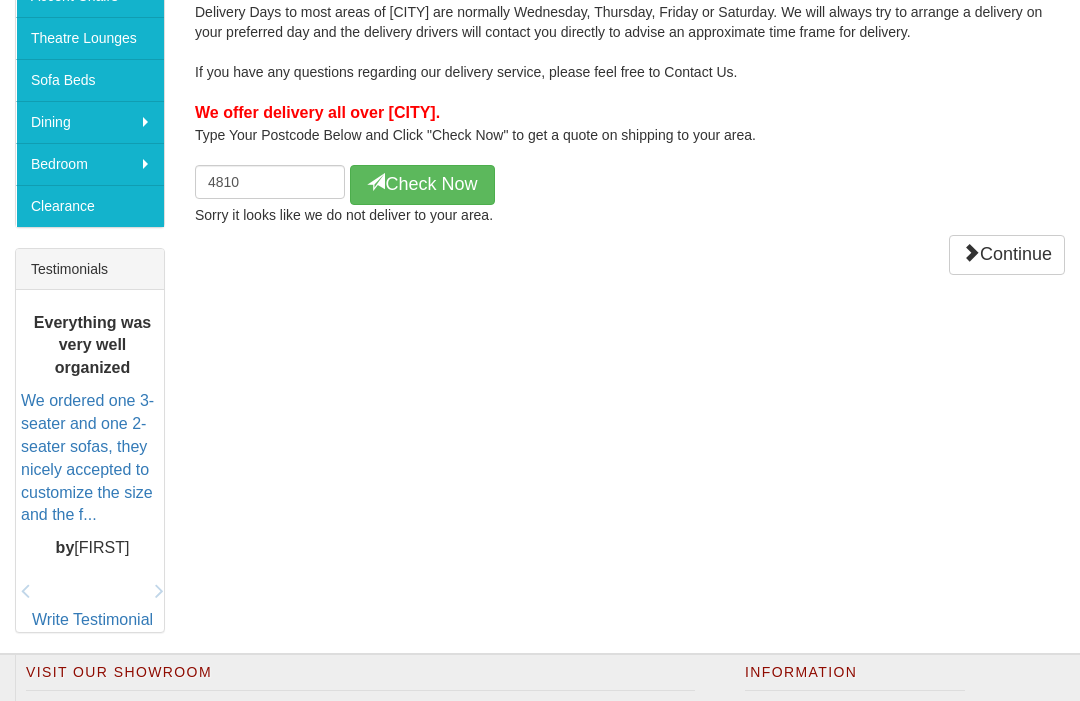 click on "Check Now" at bounding box center [422, 185] 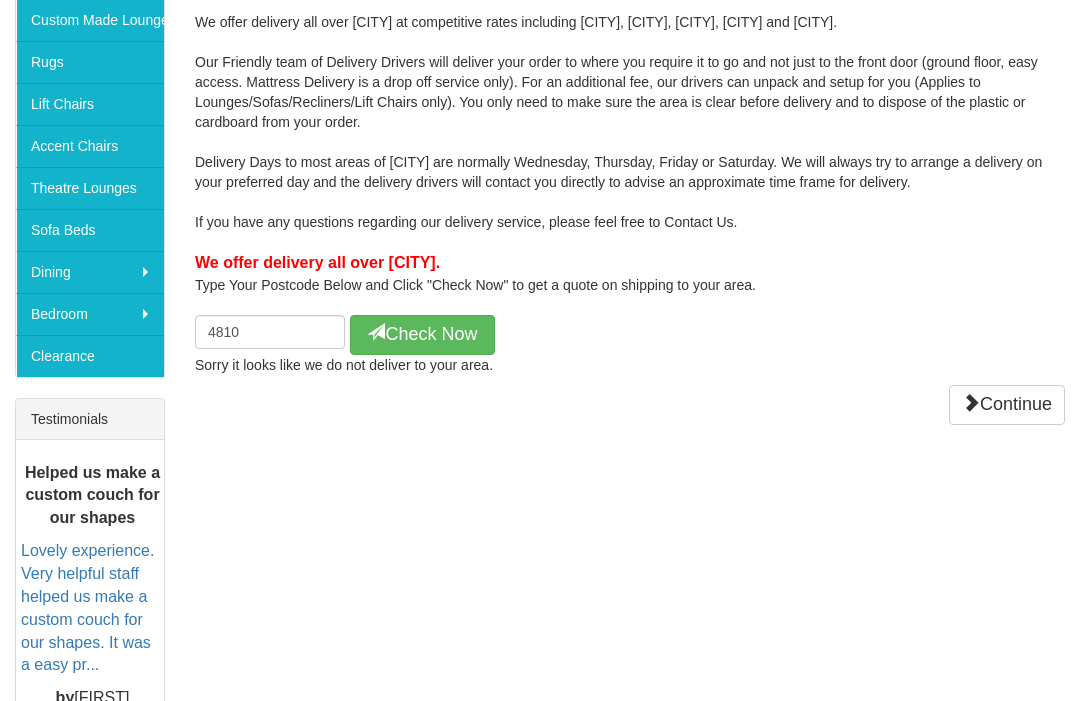 scroll, scrollTop: 461, scrollLeft: 0, axis: vertical 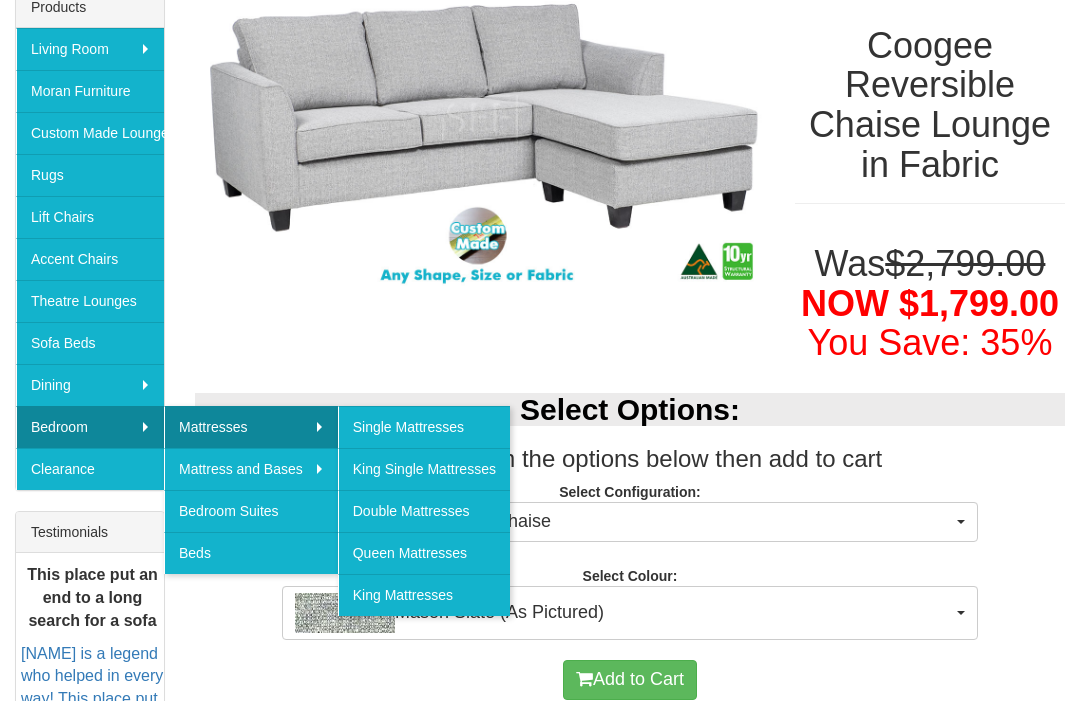 click on "King Mattresses" at bounding box center [424, 595] 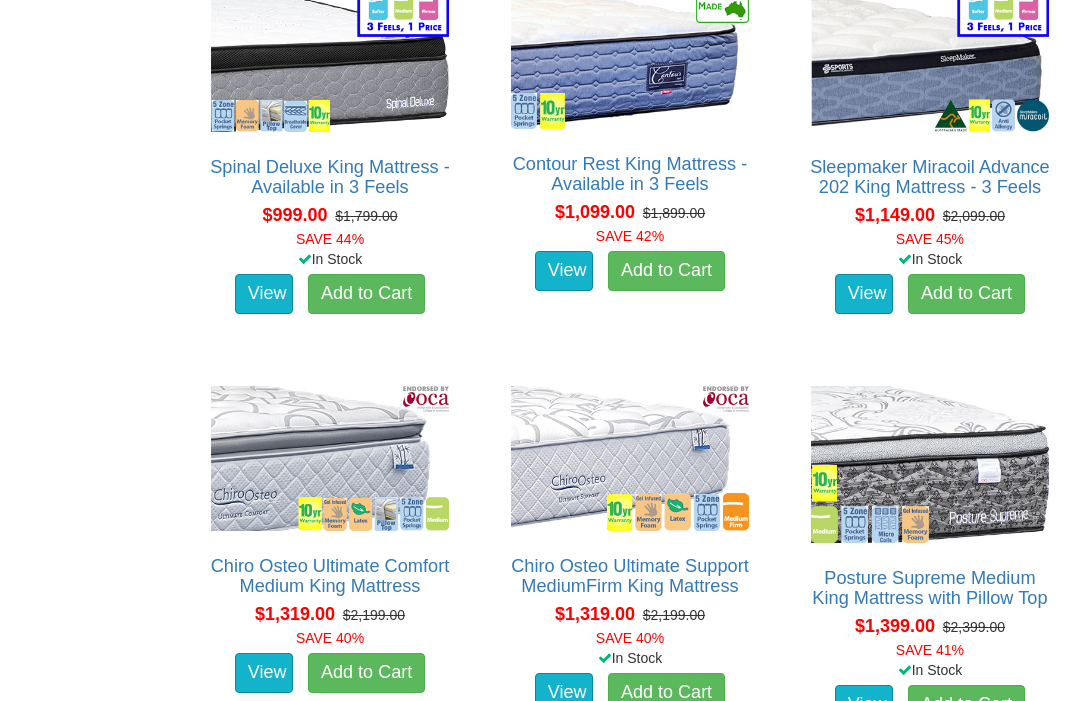 scroll, scrollTop: 2390, scrollLeft: 0, axis: vertical 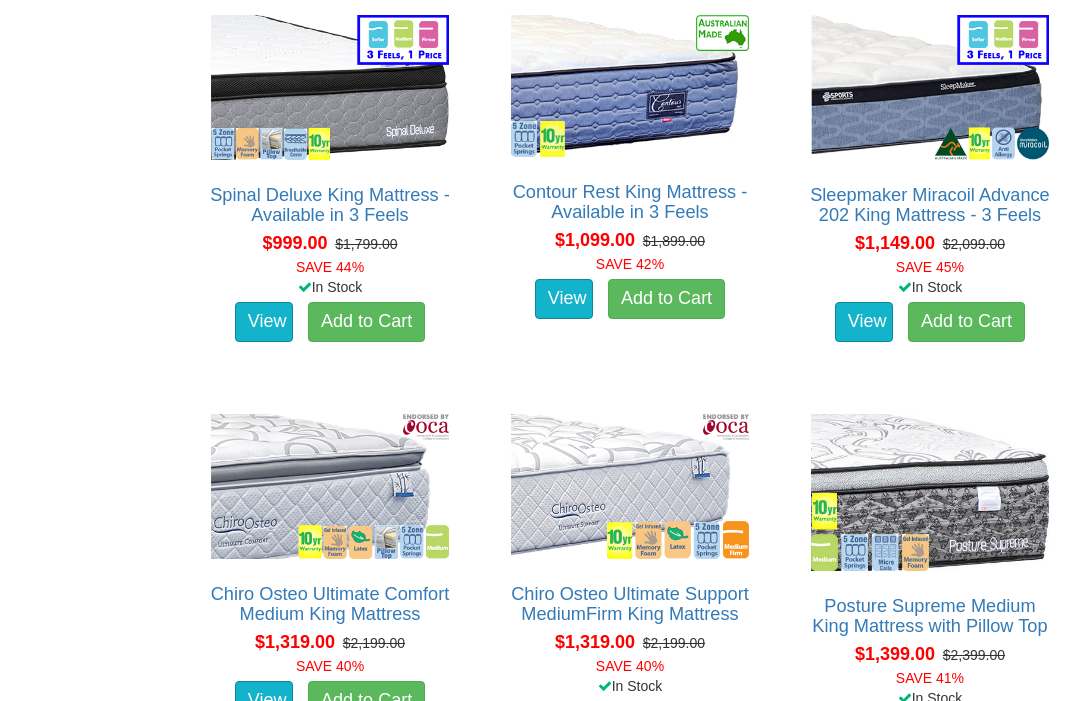 click on "View" at bounding box center [264, 322] 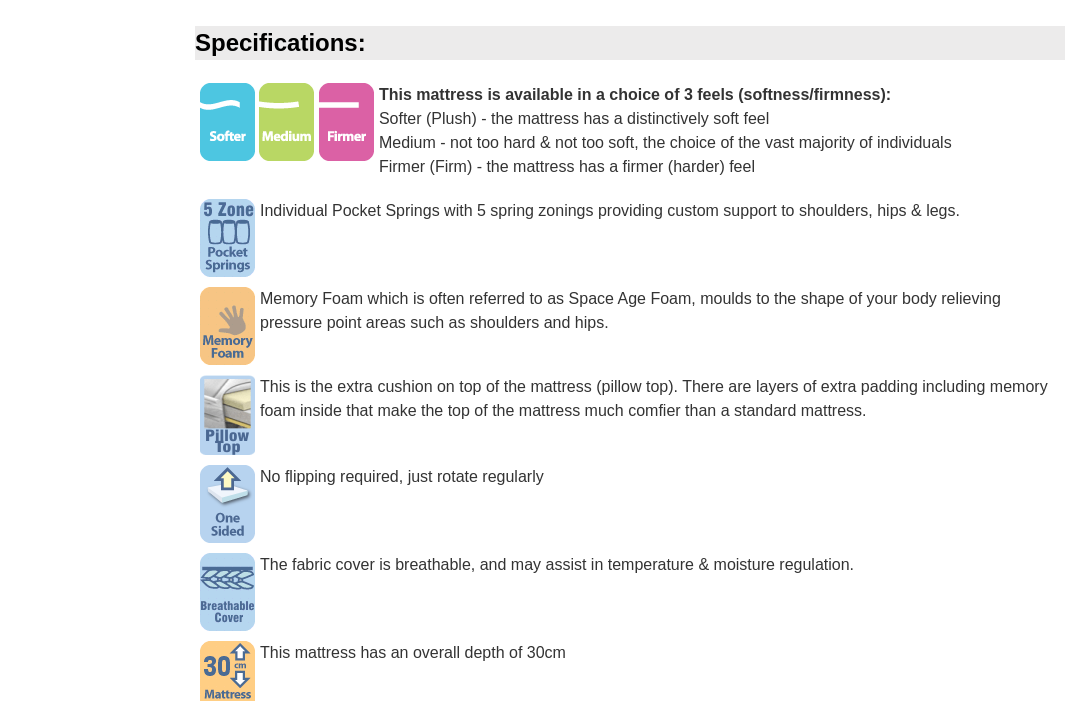 scroll, scrollTop: 1388, scrollLeft: 0, axis: vertical 